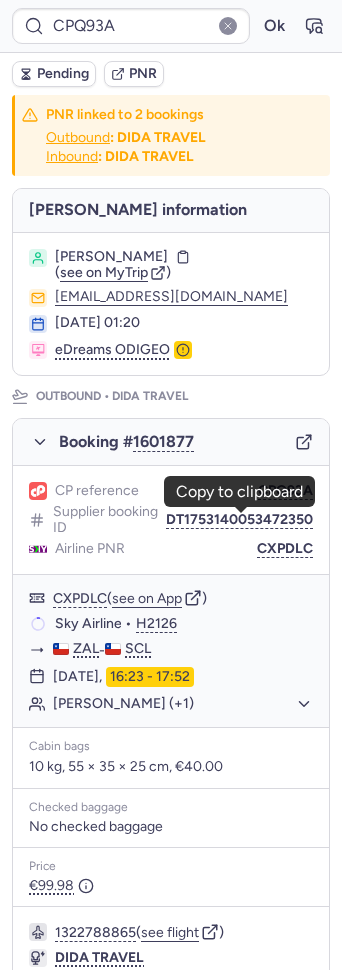 scroll, scrollTop: 0, scrollLeft: 0, axis: both 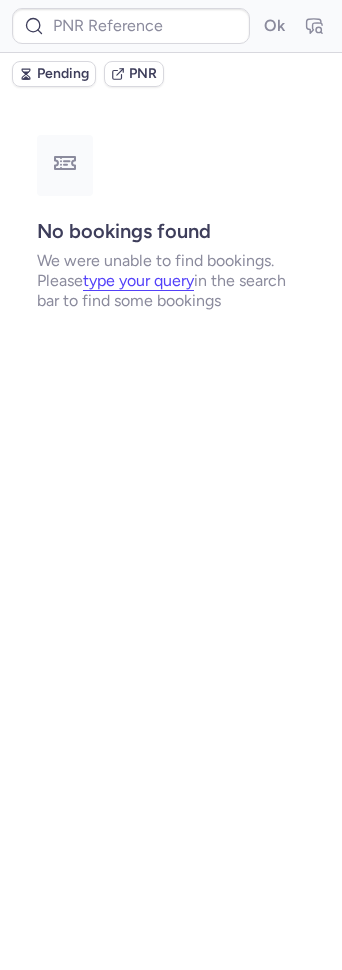 type on "DT1750170446537816" 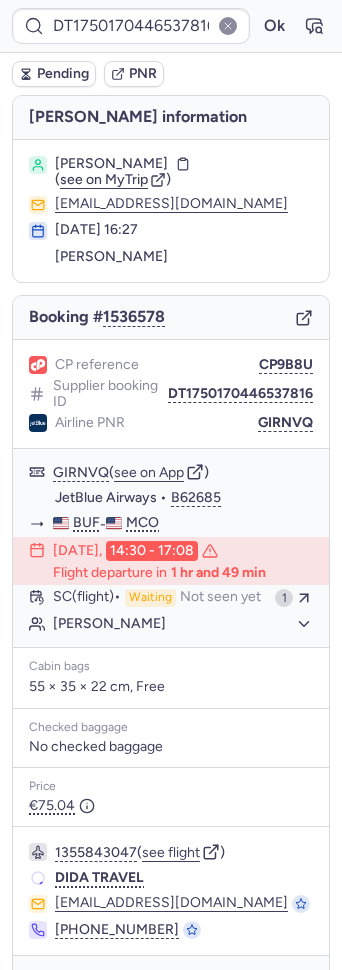 type on "CPQ93A" 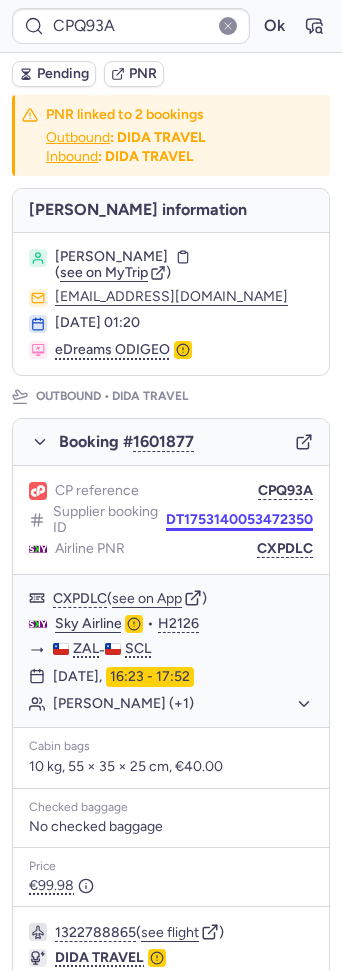 click on "DT1753140053472350" at bounding box center [239, 520] 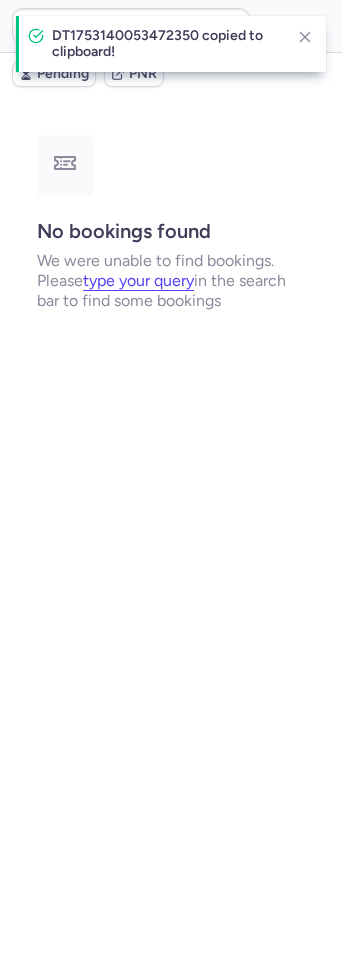type on "CPQ93A" 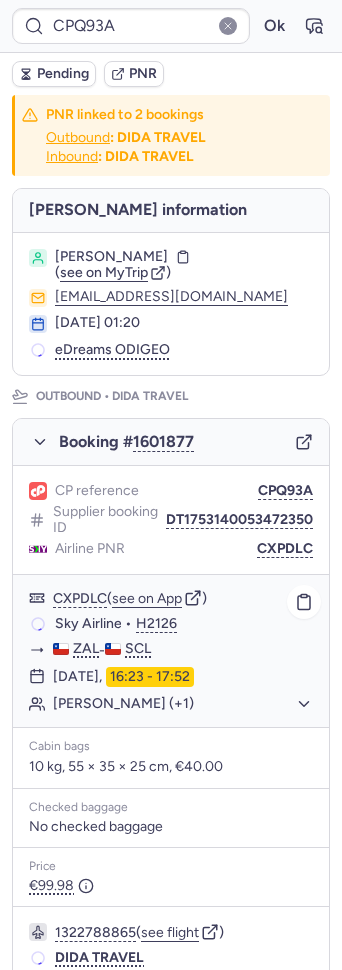 scroll, scrollTop: 366, scrollLeft: 0, axis: vertical 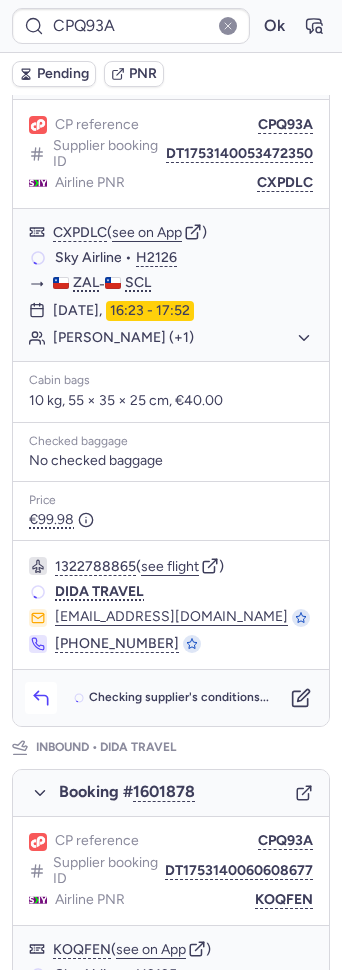 click 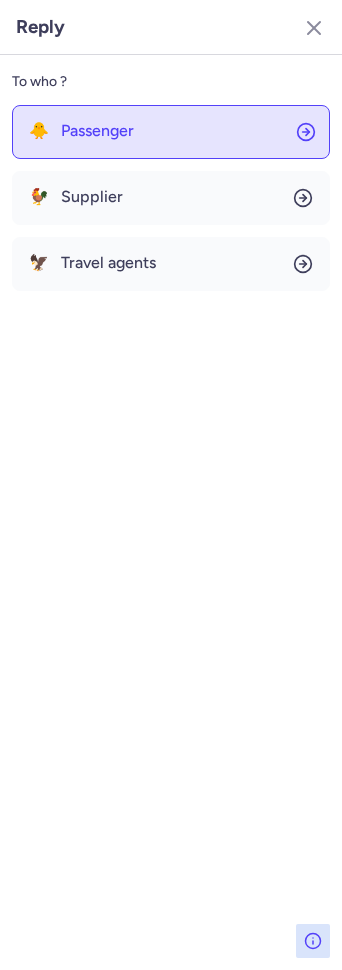 click on "🐥 Passenger" 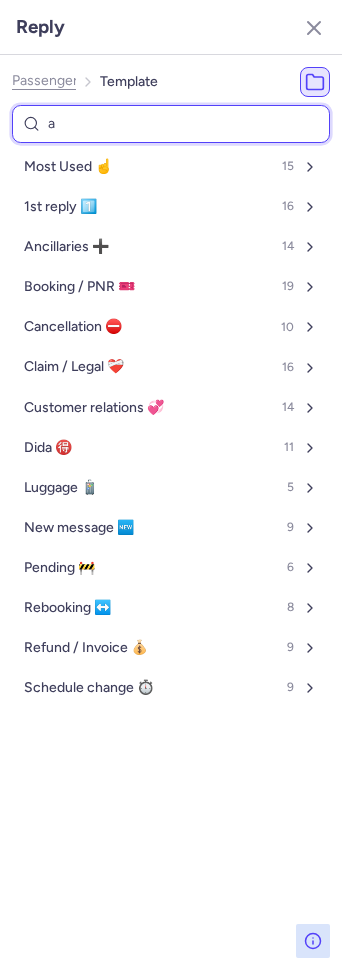 type on "ai" 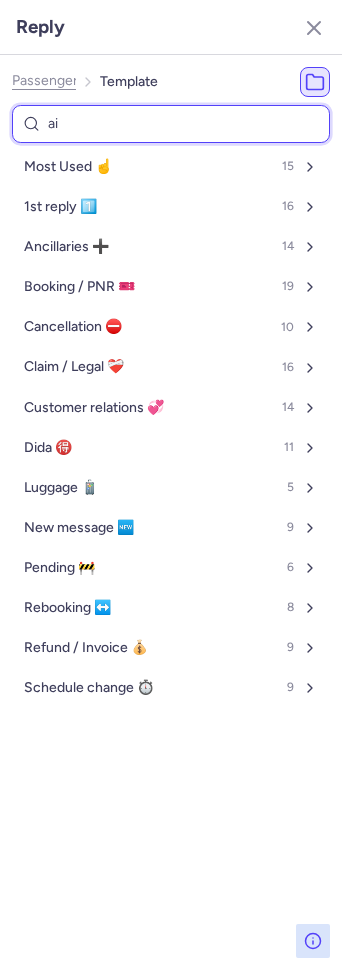 select on "en" 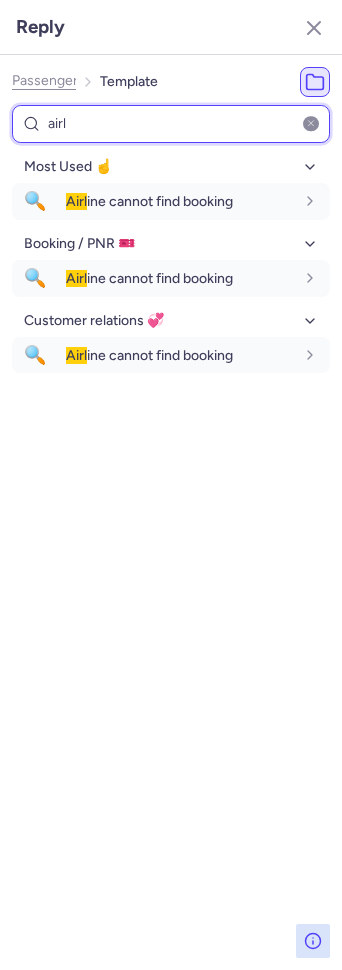 type on "air" 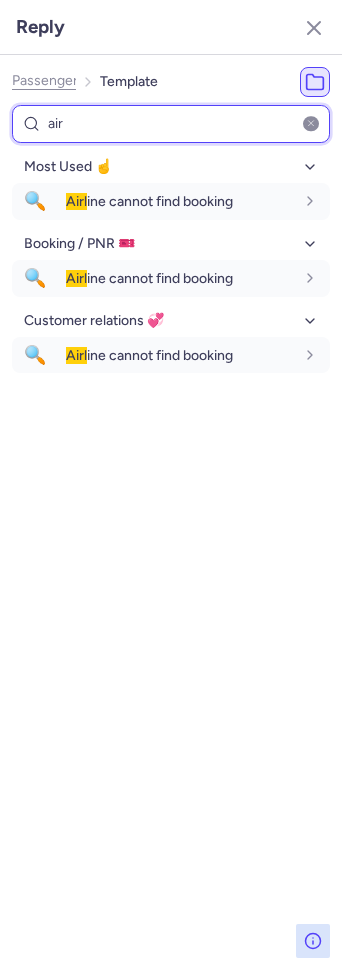select on "en" 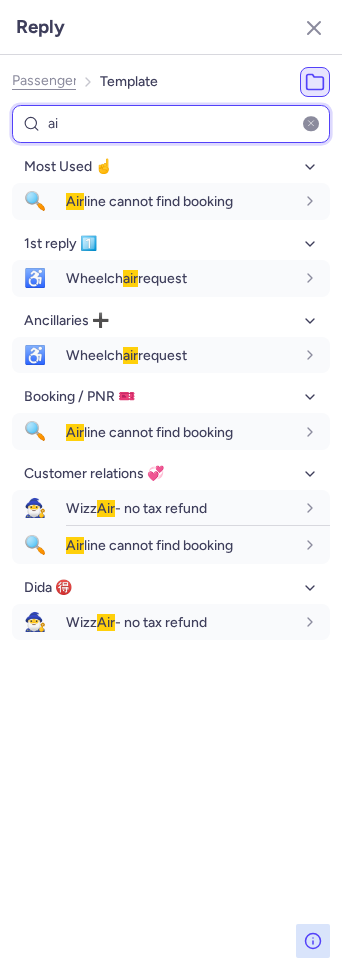 type on "a" 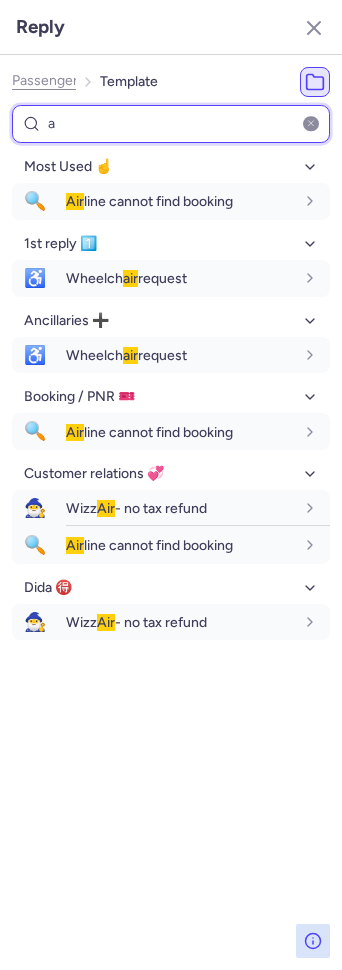 type 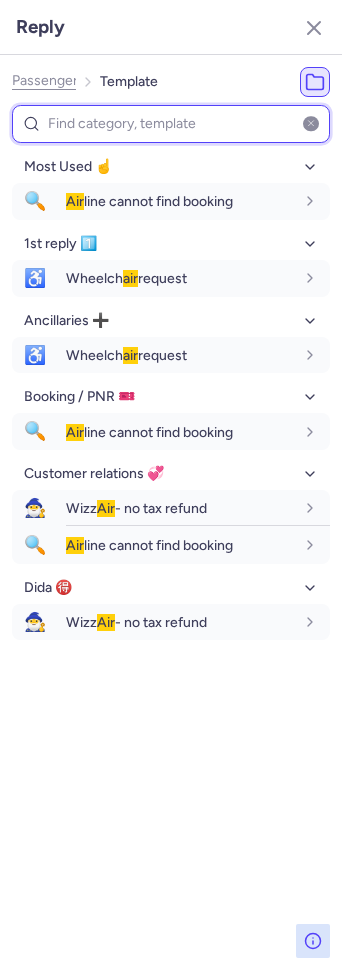 select on "en" 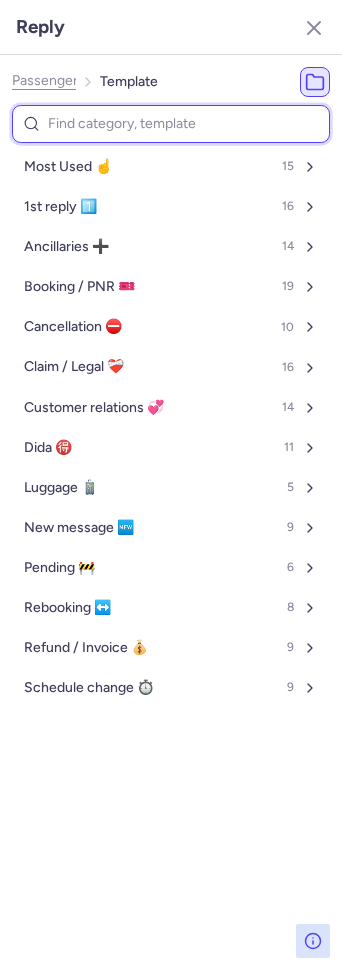 type on "p" 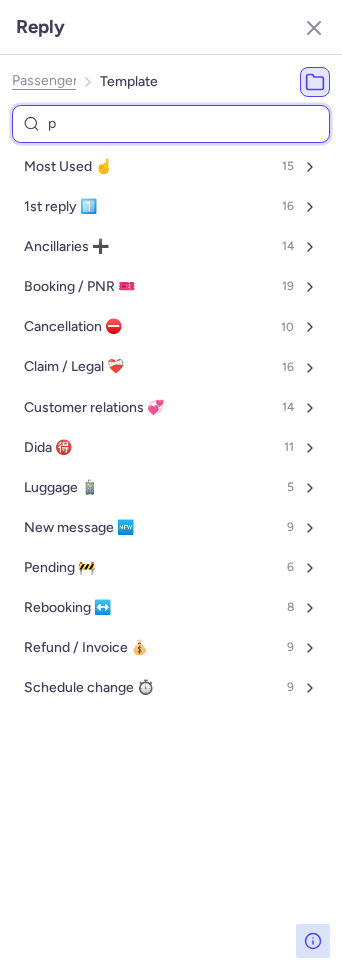 select on "en" 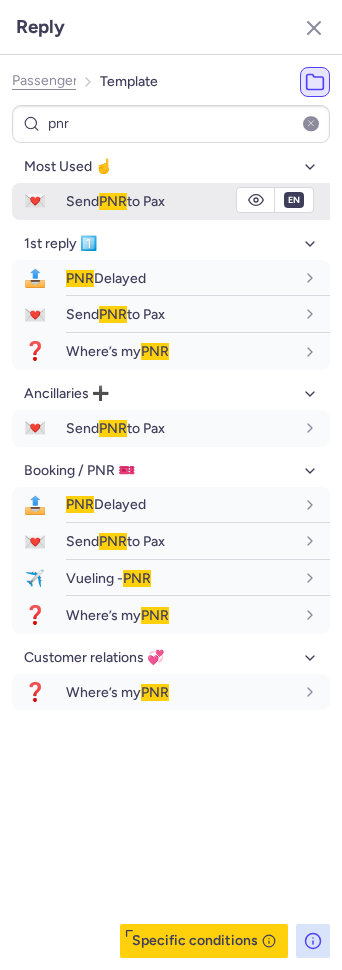 click on "Send  PNR  to Pax" at bounding box center [115, 201] 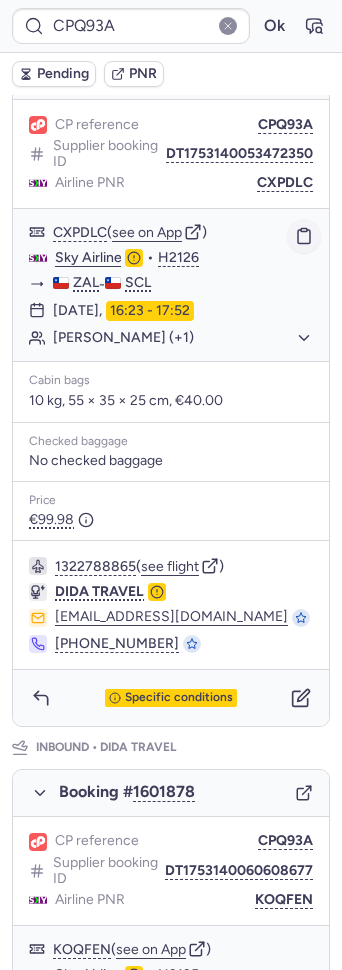 click 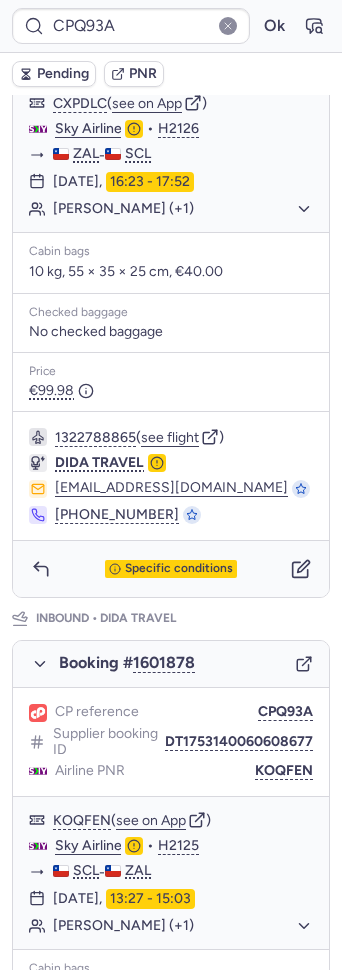 scroll, scrollTop: 691, scrollLeft: 0, axis: vertical 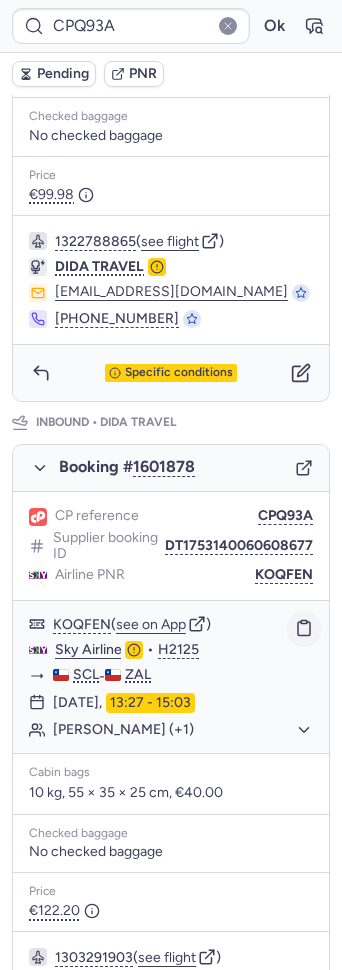 click 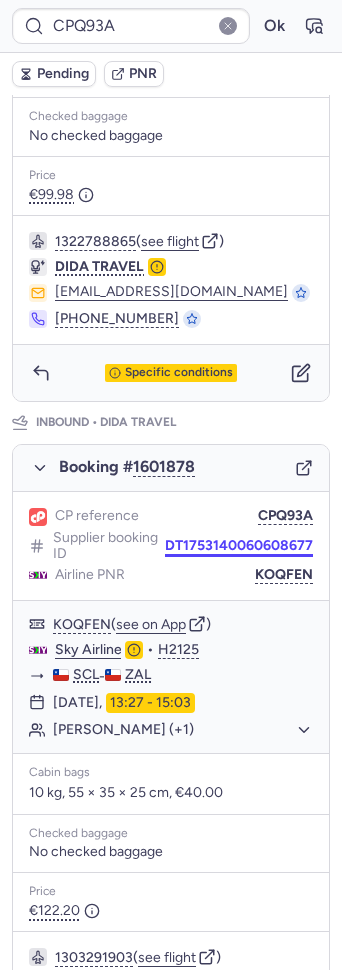 click on "DT1753140060608677" at bounding box center (239, 546) 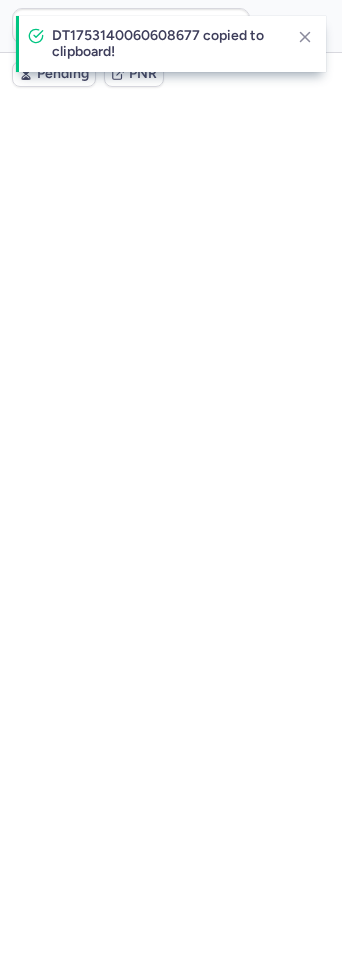 scroll, scrollTop: 0, scrollLeft: 0, axis: both 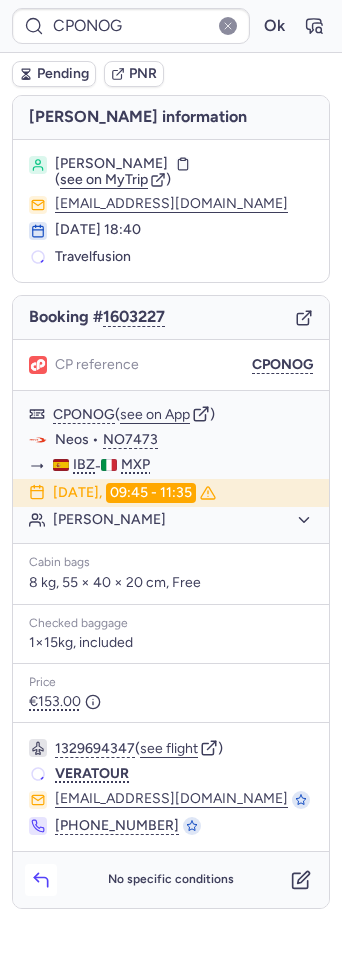 click 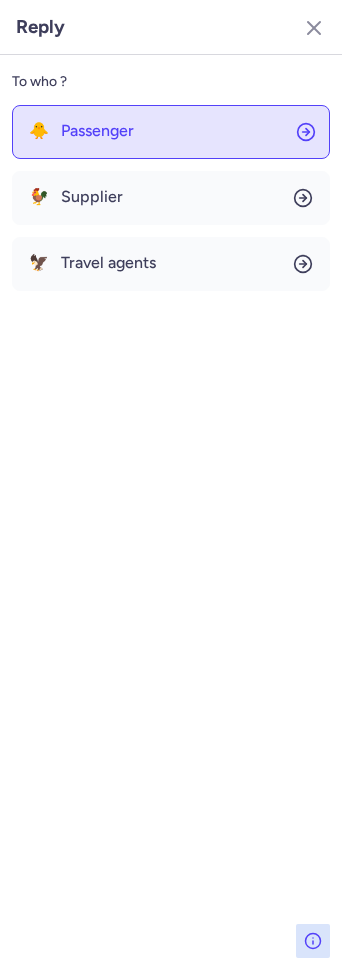 click on "Passenger" at bounding box center [97, 131] 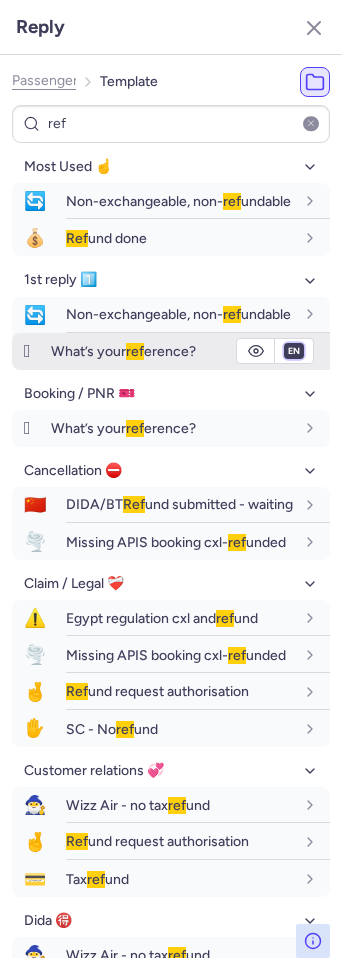 click on "fr en de nl pt es it ru" at bounding box center [294, 351] 